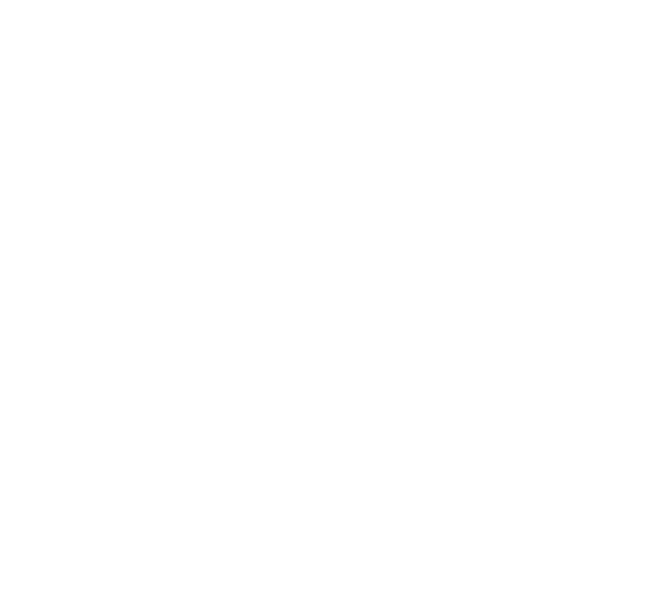 scroll, scrollTop: 0, scrollLeft: 0, axis: both 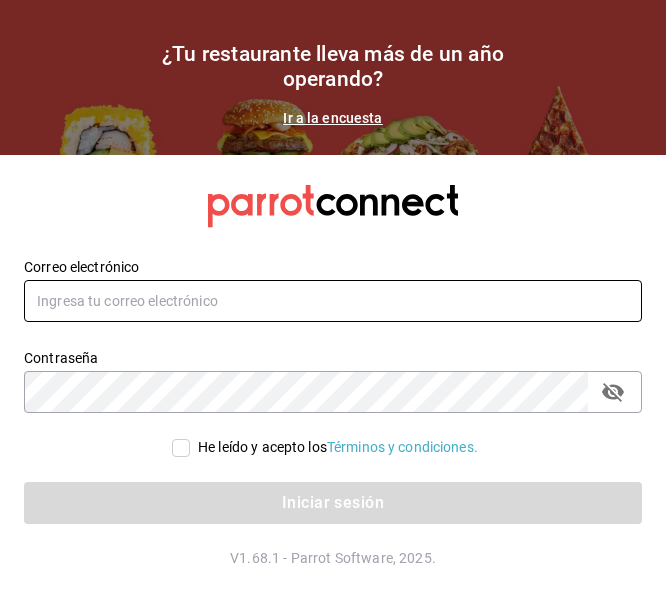 type on "[USERNAME]@example.com" 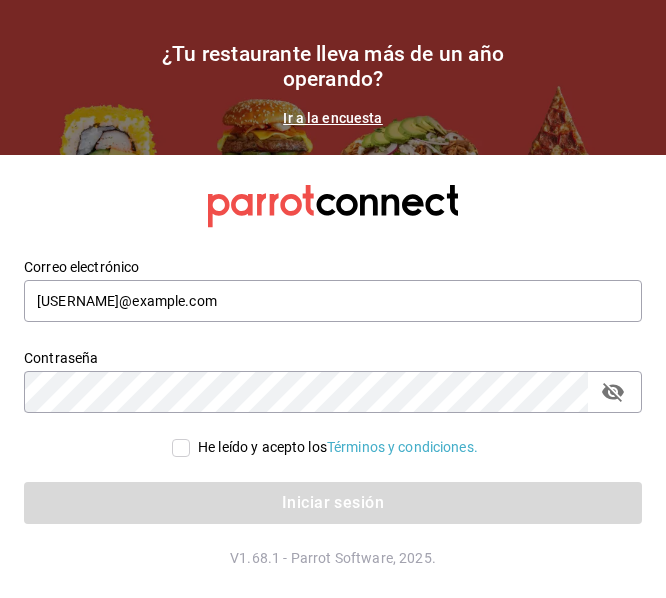 click on "He leído y acepto los  Términos y condiciones." at bounding box center [181, 448] 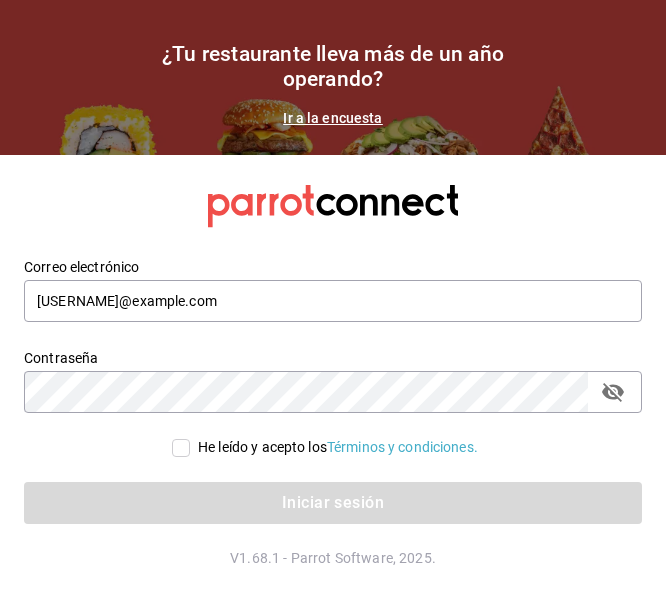 checkbox on "true" 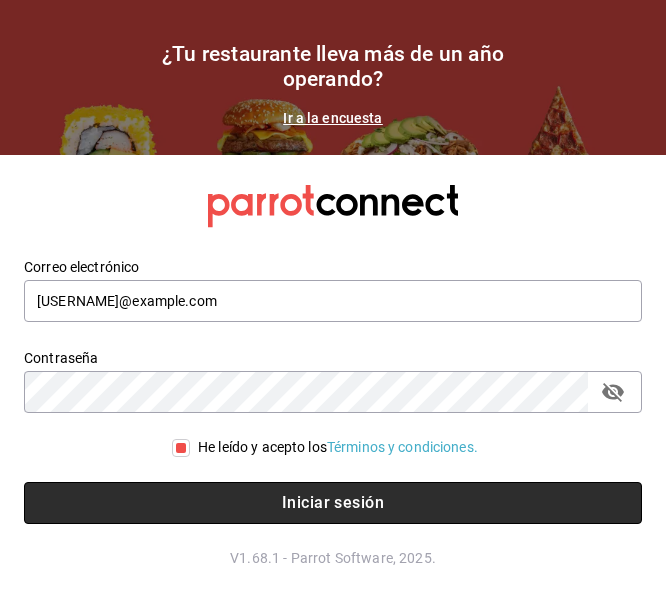 click on "Iniciar sesión" at bounding box center (333, 503) 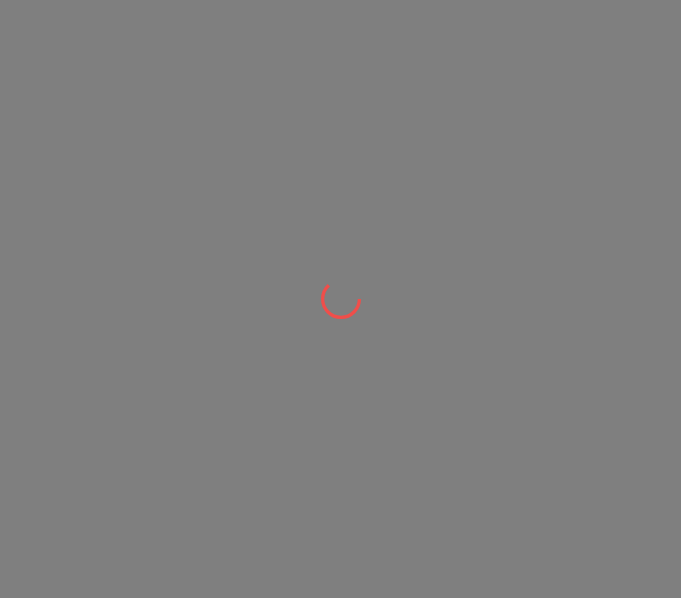 scroll, scrollTop: 0, scrollLeft: 0, axis: both 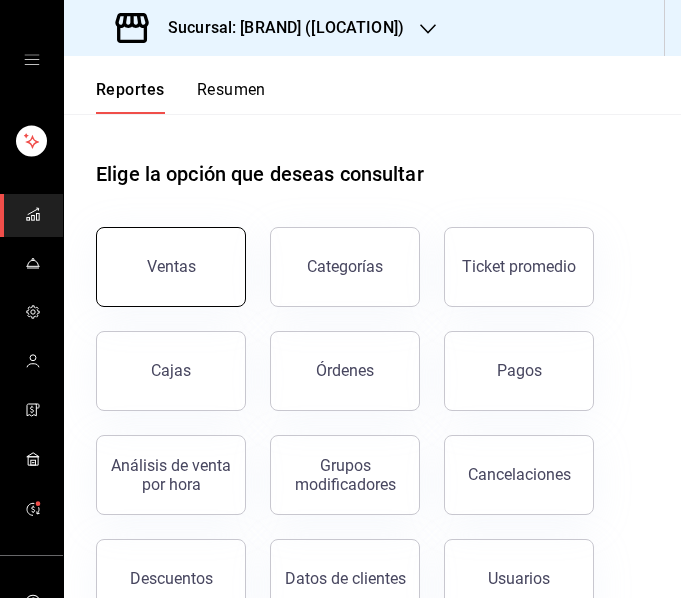 click on "Ventas" at bounding box center (171, 267) 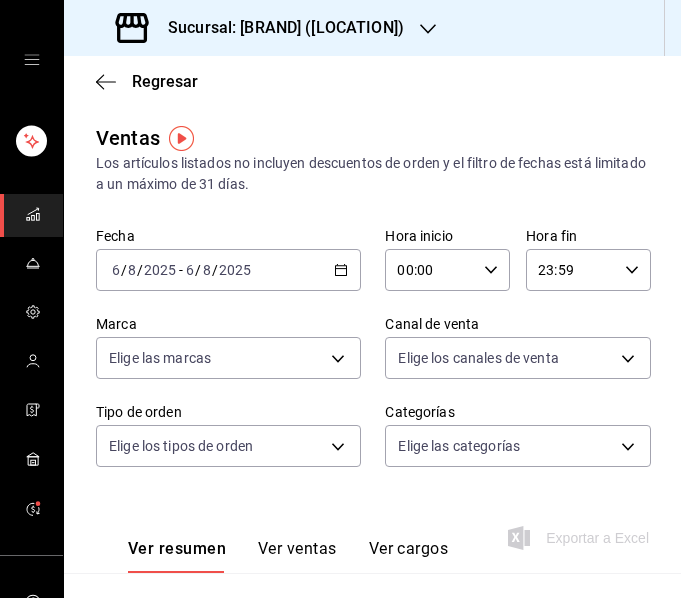click 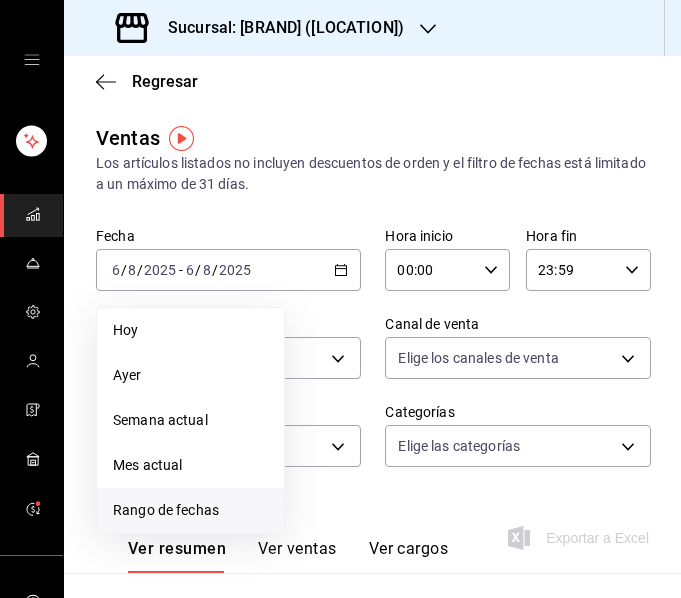 click on "Rango de fechas" at bounding box center (190, 510) 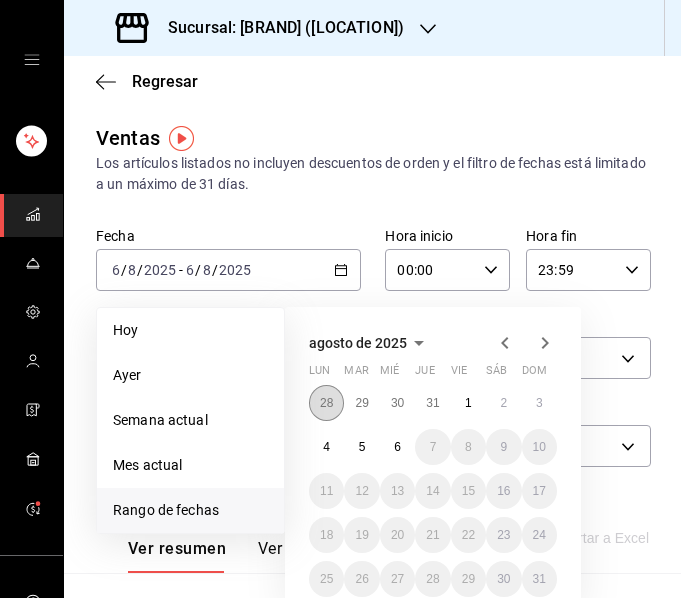 click on "28" at bounding box center (326, 403) 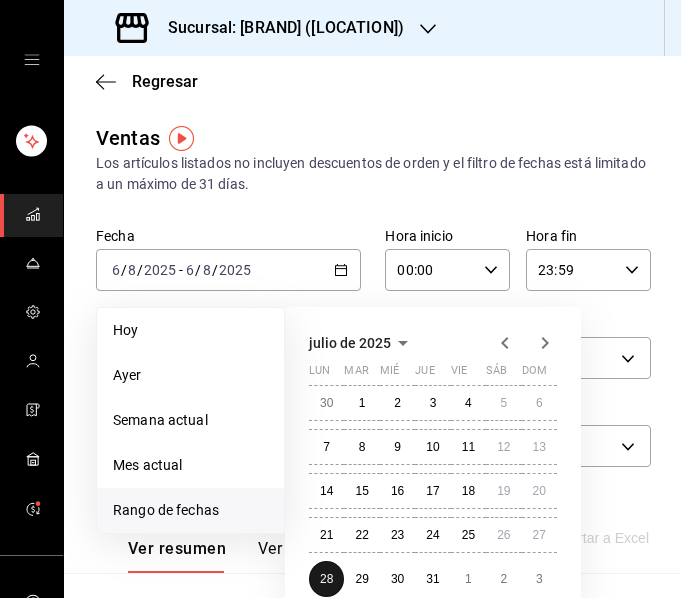 click on "30" at bounding box center (326, 403) 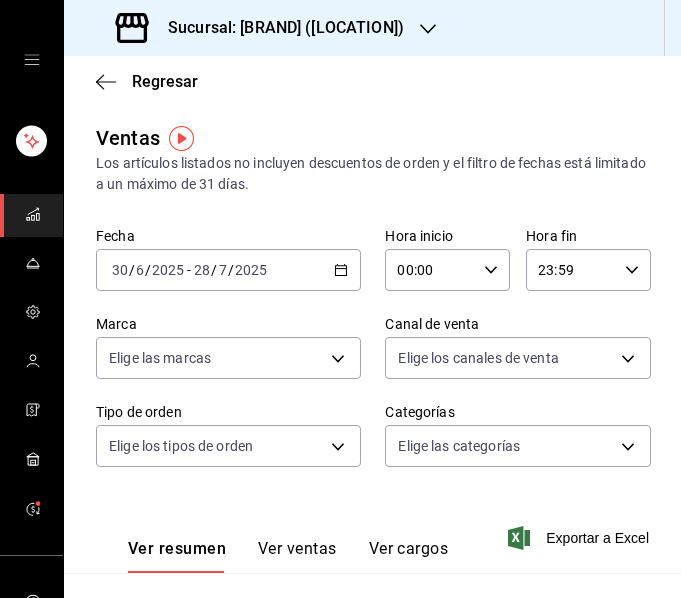 click on "2025-06-30 30 / 6 / 2025 - 2025-07-28 28 / 7 / 2025" at bounding box center (228, 270) 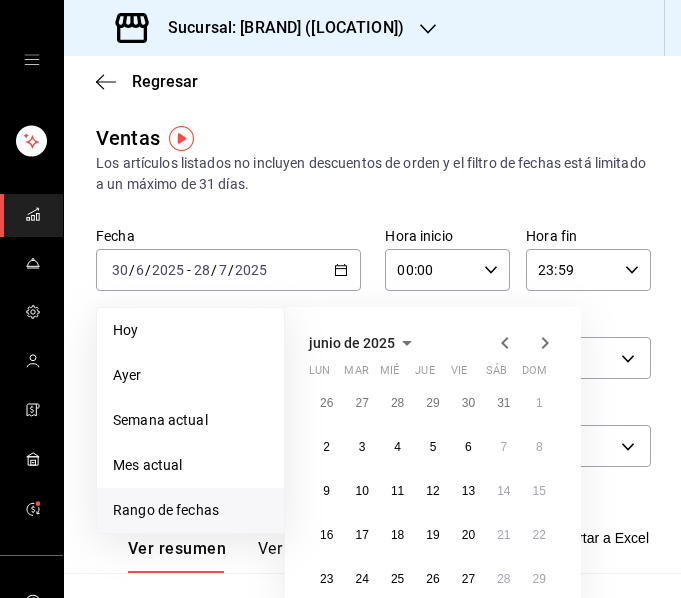 click 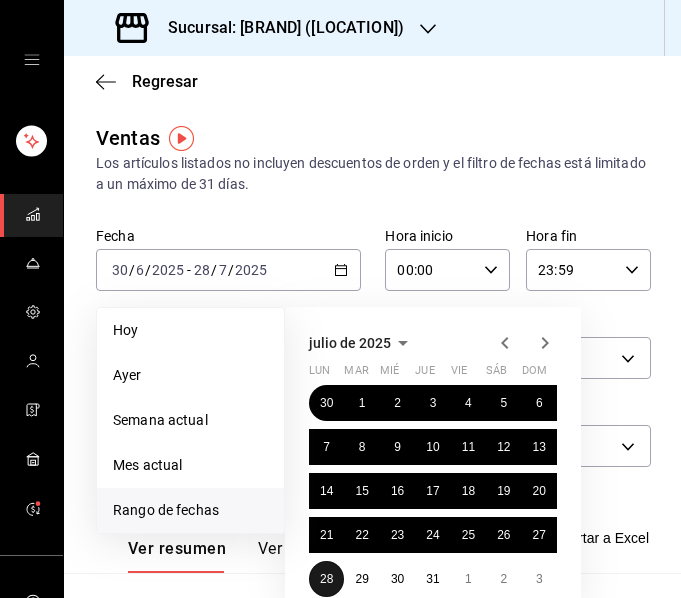 click on "28" at bounding box center (326, 579) 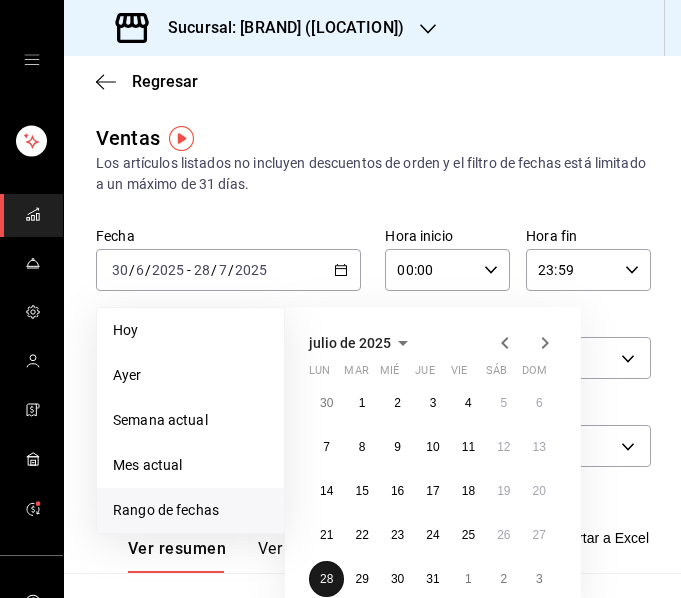 click on "28" at bounding box center (326, 579) 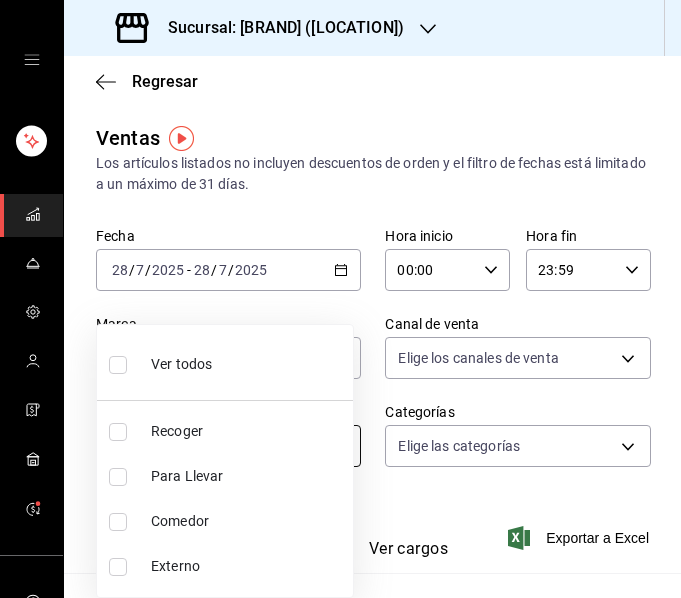 click on "Sucursal: Cuore Ristorante (MTY) Regresar Ventas Los artículos listados no incluyen descuentos de orden y el filtro de fechas está limitado a un máximo de 31 días. Fecha 2025-07-28 28 / 7 / 2025 - 2025-07-28 28 / 7 / 2025 Hora inicio 00:00 Hora inicio Hora fin 23:59 Hora fin Marca Elige las marcas Canal de venta Elige los canales de venta Tipo de orden Elige los tipos de orden Categorías Elige las categorías Ver resumen Ver ventas Ver cargos Exportar a Excel Resumen Total artículos Da clic en la fila para ver el detalle por tipo de artículo + $1,789.00 Cargos por servicio + $0.00 Venta bruta = $1,789.00 Descuentos totales - $0.00 Certificados de regalo - $0.00 Venta total = $1,789.00 Impuestos - $246.76 Venta neta = $1,542.24 GANA 1 MES GRATIS EN TU SUSCRIPCIÓN AQUÍ Ver video tutorial Ir a video Visitar centro de ayuda (81) 2046 6363 soporte@parrotsoftware.io Visitar centro de ayuda (81) 2046 6363 soporte@parrotsoftware.io Ver todos Recoger Para Llevar Comedor Externo" at bounding box center [340, 299] 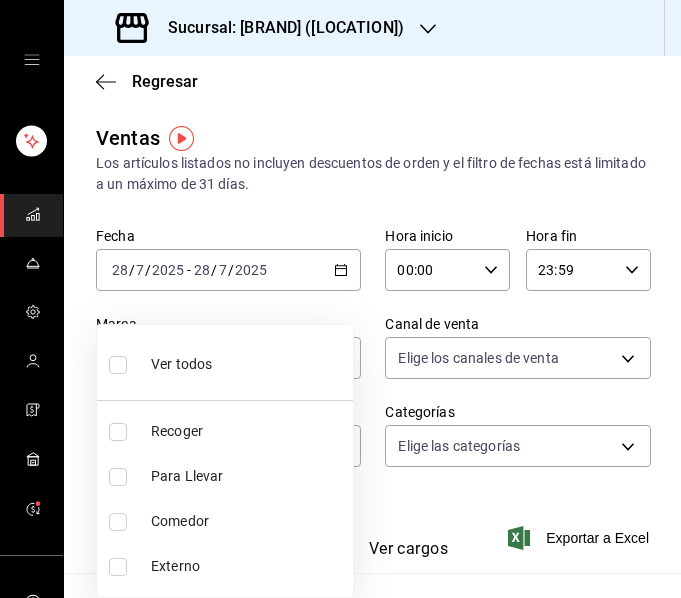 click on "Comedor" at bounding box center [248, 521] 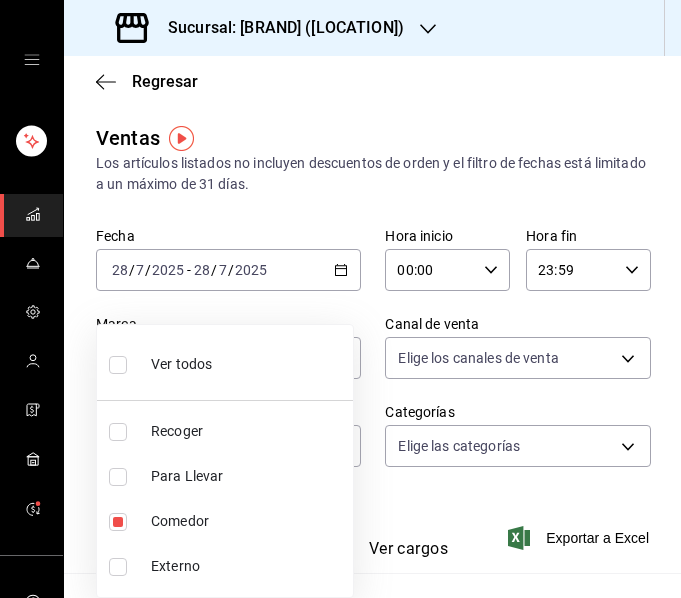 click at bounding box center [340, 299] 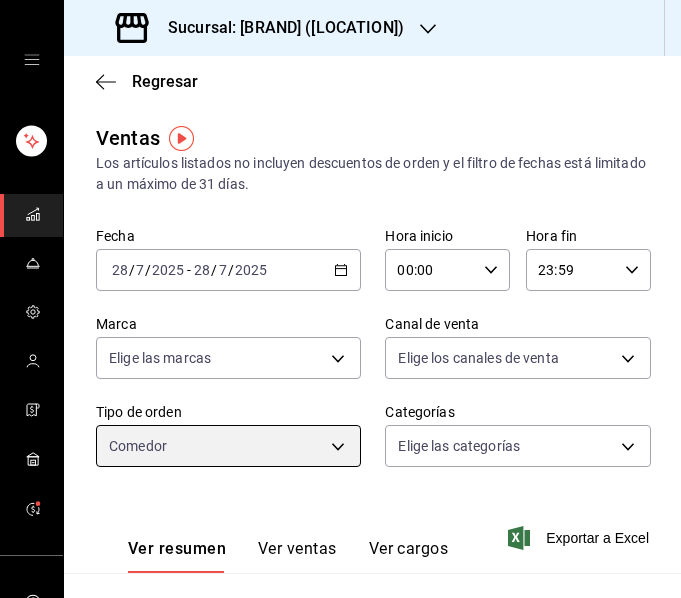 scroll, scrollTop: 490, scrollLeft: 0, axis: vertical 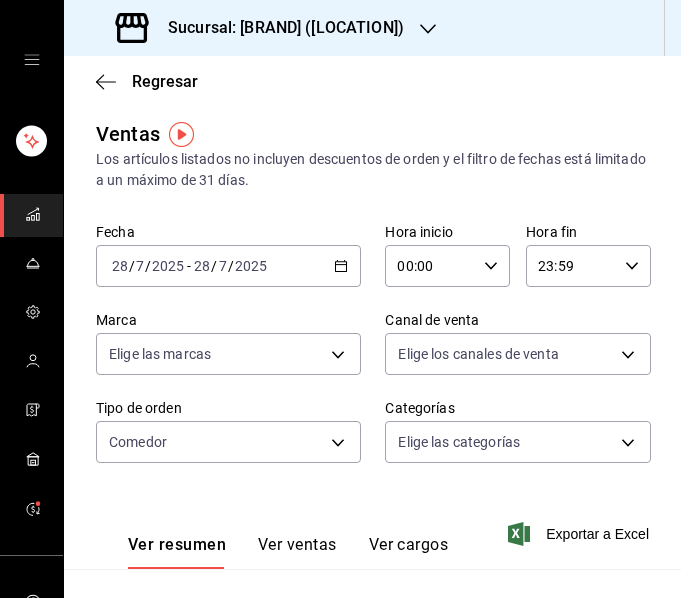 click on "2025-07-28 28 / 7 / 2025 - 2025-07-28 28 / 7 / 2025" at bounding box center [228, 266] 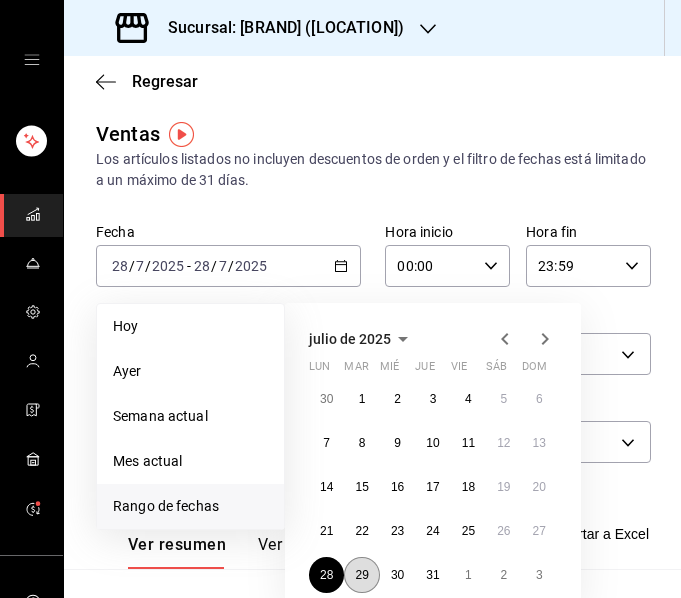 click on "29" at bounding box center [361, 575] 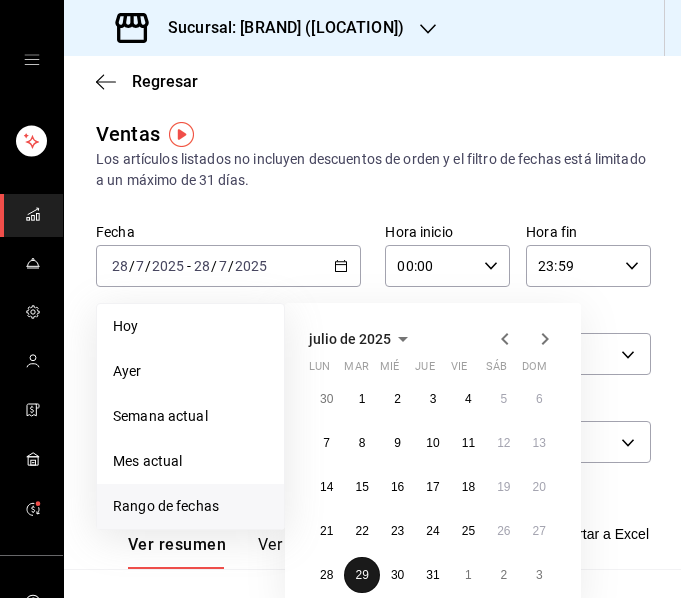 click on "29" at bounding box center (361, 575) 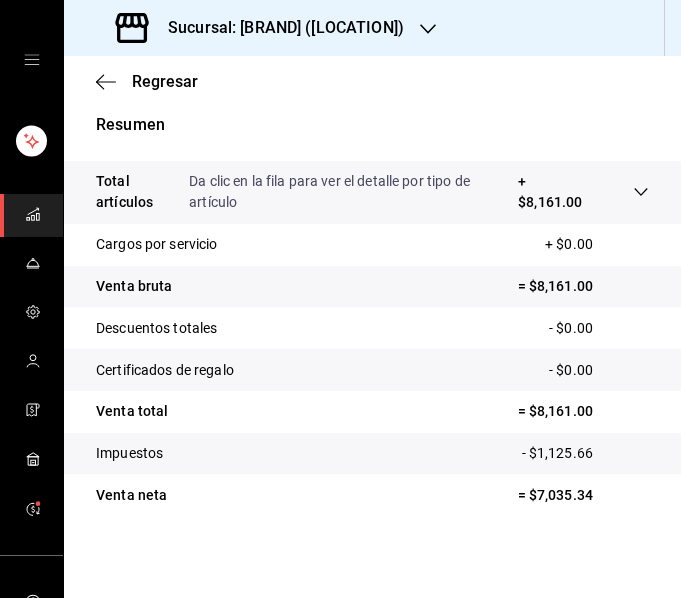 scroll, scrollTop: 490, scrollLeft: 0, axis: vertical 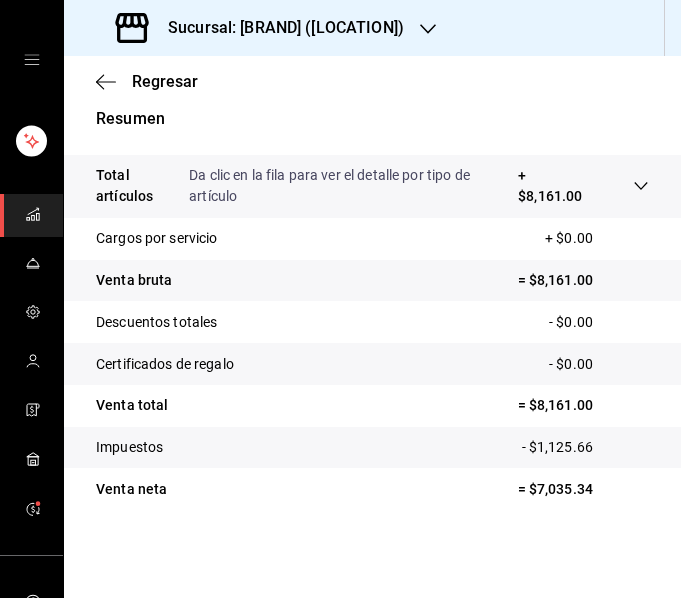 click on "Impuestos - $1,125.66" at bounding box center [372, 448] 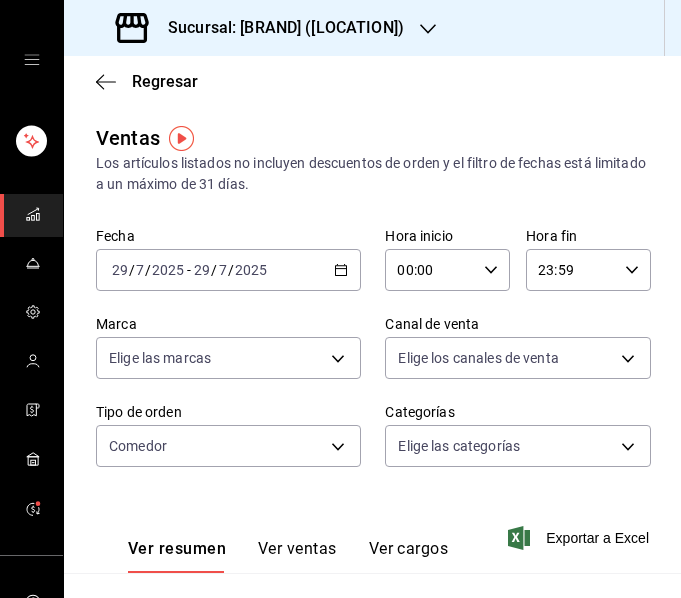 click on "2025-07-29 29 / 7 / 2025 - 2025-07-29 29 / 7 / 2025" at bounding box center [228, 270] 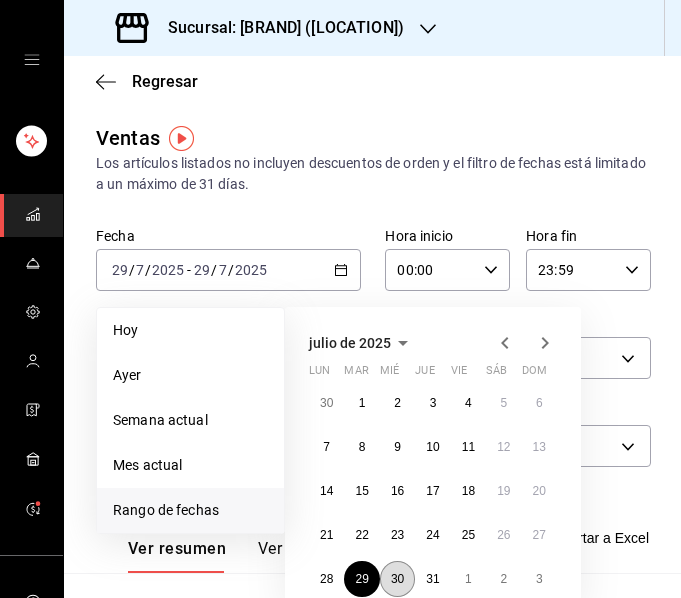 click on "30" at bounding box center (397, 579) 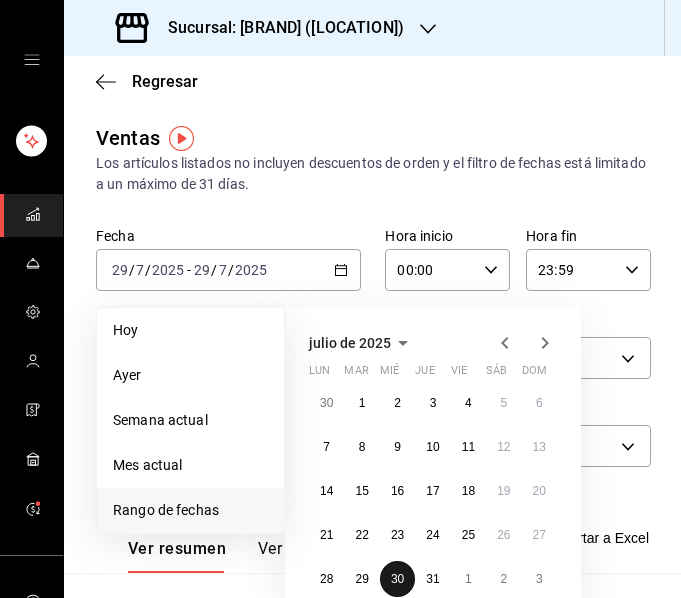 click on "30" at bounding box center (397, 579) 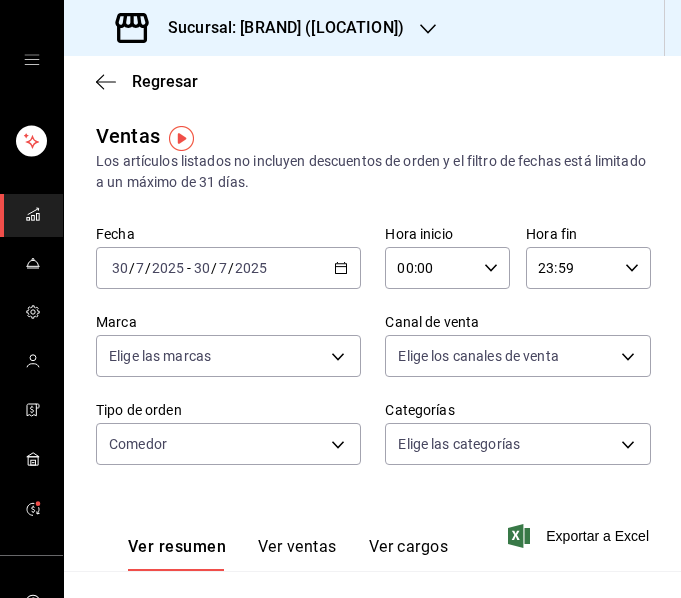 scroll, scrollTop: 0, scrollLeft: 0, axis: both 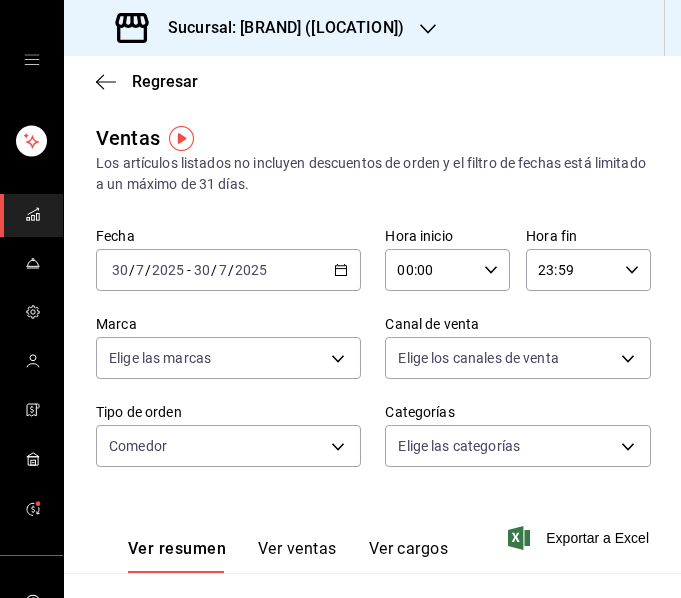 click 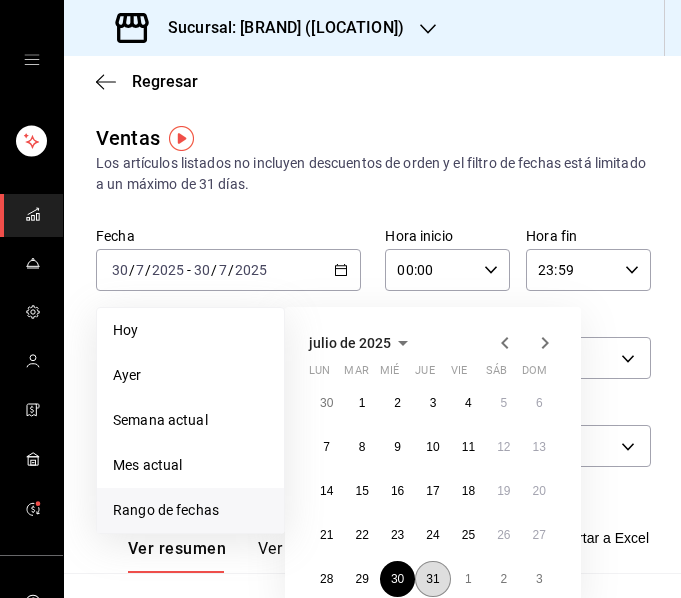 click on "31" at bounding box center [432, 579] 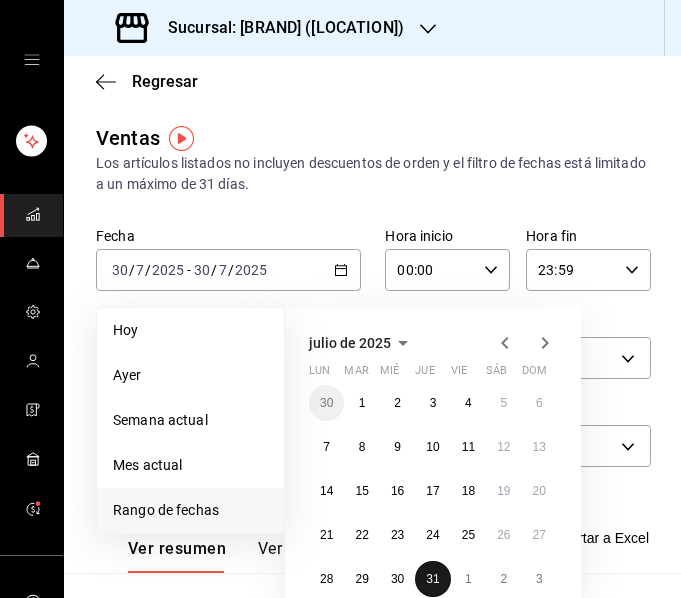 click on "31" at bounding box center [432, 579] 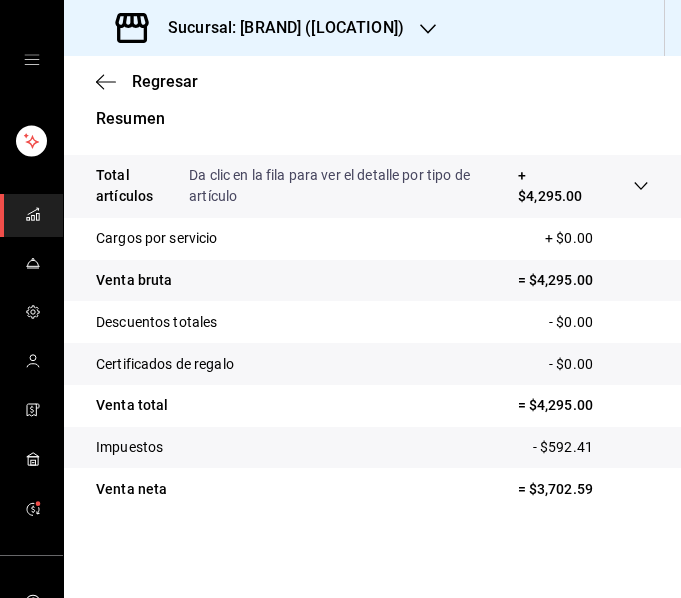 scroll, scrollTop: 0, scrollLeft: 0, axis: both 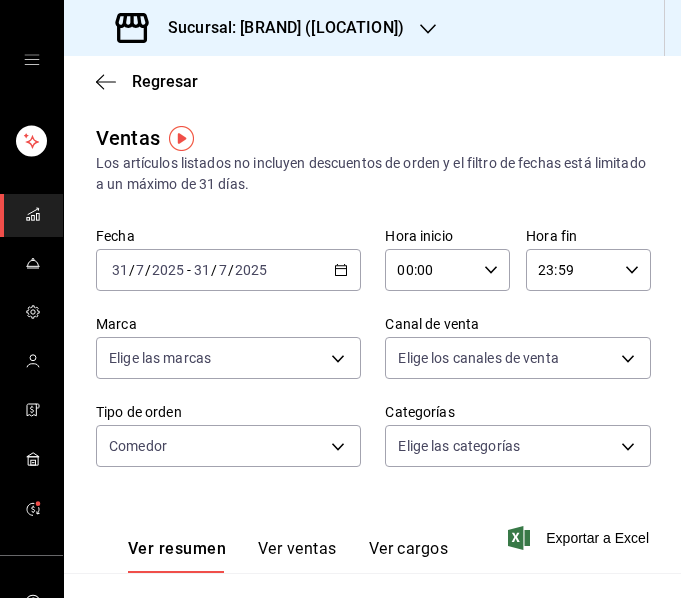 click on "2025-07-31 31 / 7 / 2025 - 2025-07-31 31 / 7 / 2025" at bounding box center [228, 270] 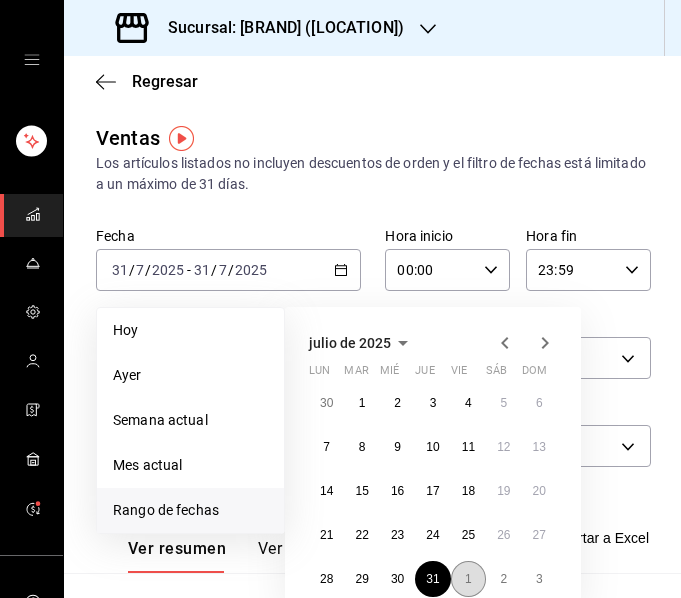 click on "1" at bounding box center [468, 579] 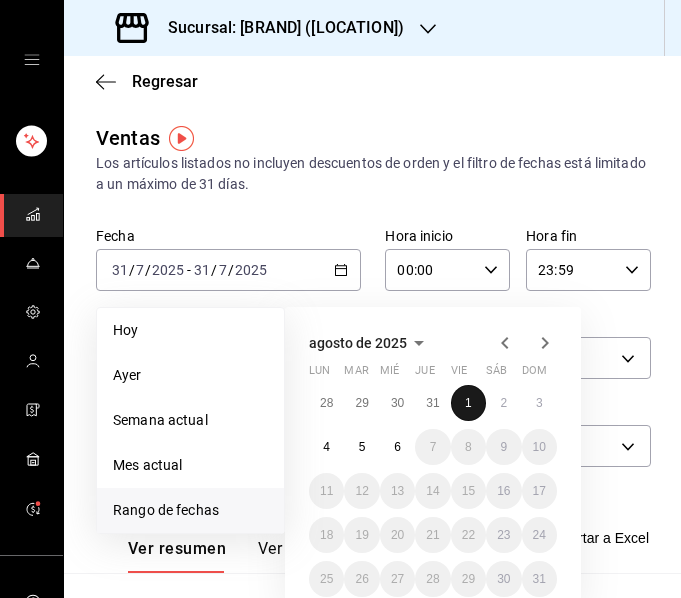 click on "1" at bounding box center (468, 403) 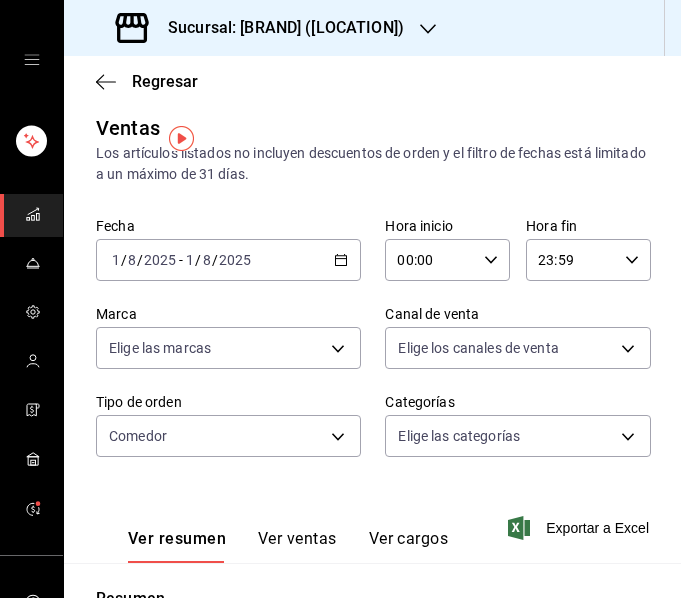 scroll, scrollTop: 0, scrollLeft: 0, axis: both 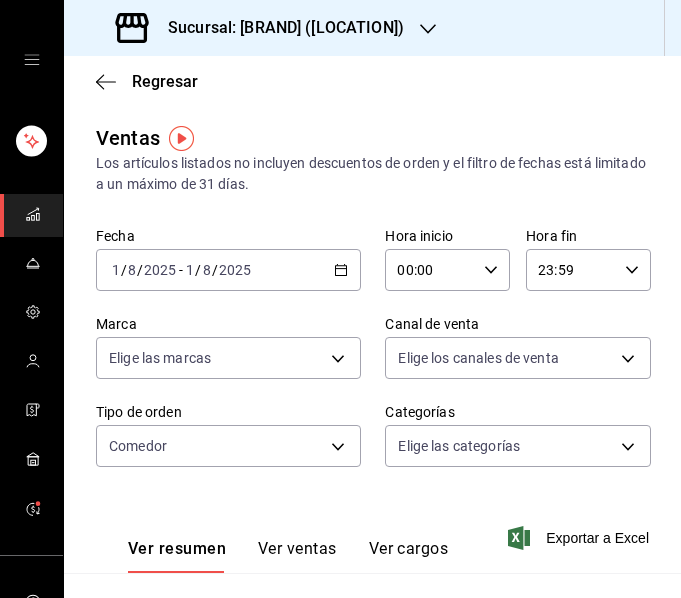 click on "2025-08-01 1 / 8 / 2025 - 2025-08-01 1 / 8 / 2025" at bounding box center (228, 270) 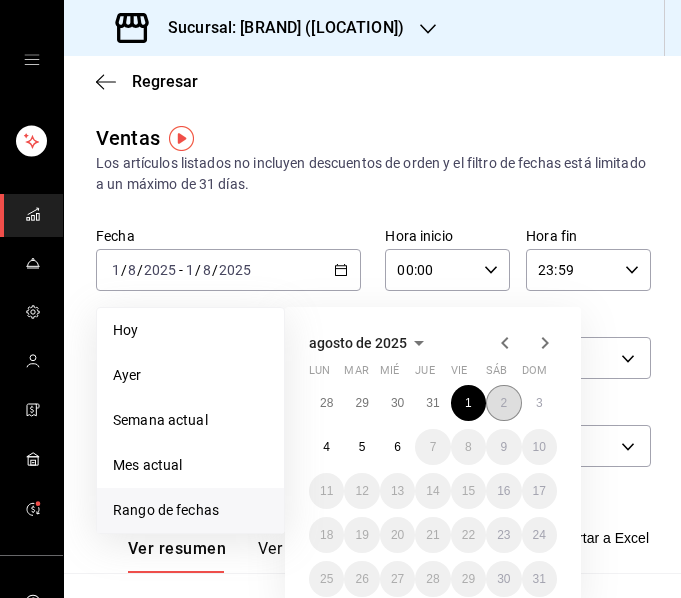 click on "2" at bounding box center [503, 403] 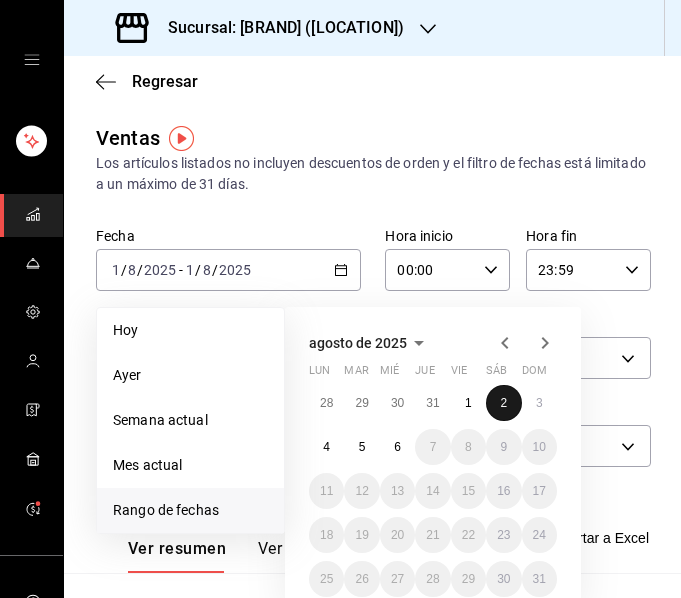 click on "2" at bounding box center [503, 403] 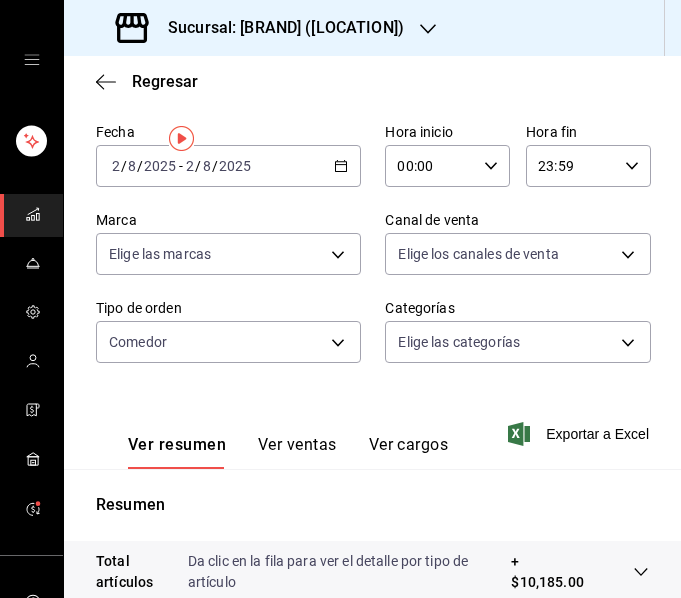 scroll, scrollTop: 0, scrollLeft: 0, axis: both 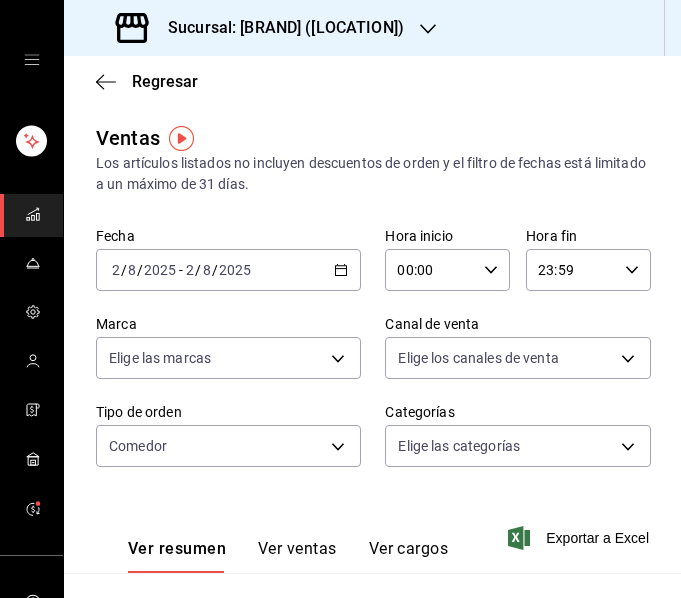 click 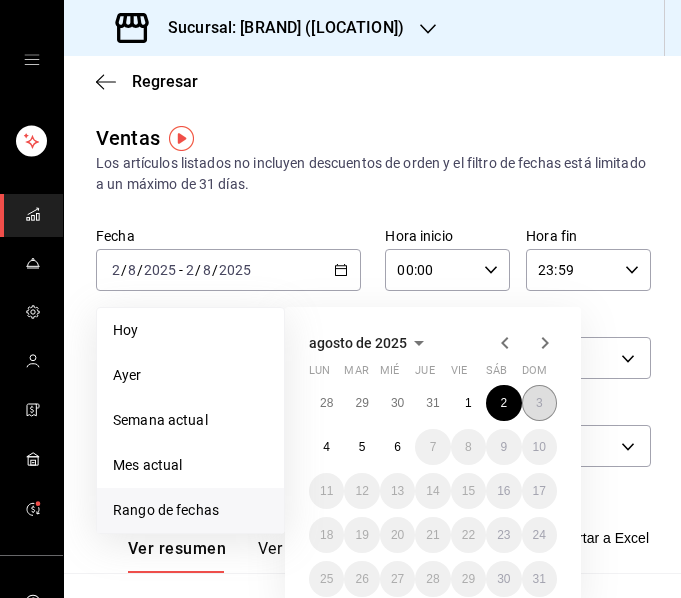 click on "3" at bounding box center [539, 403] 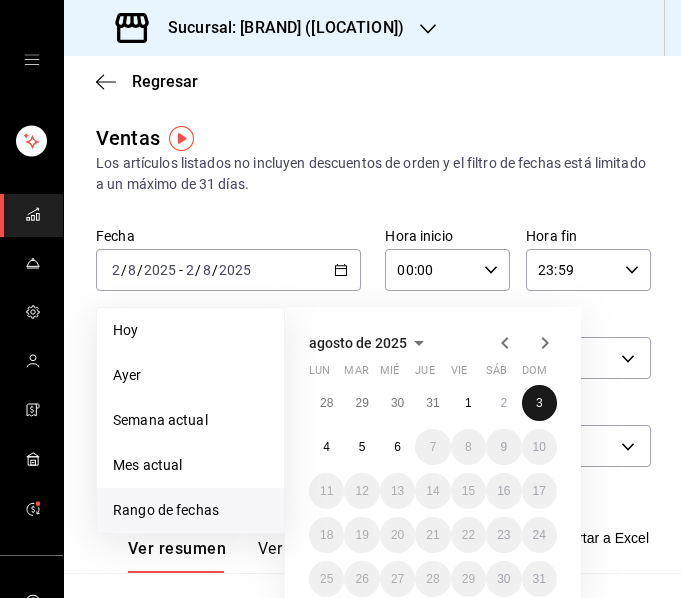 click on "3" at bounding box center (539, 403) 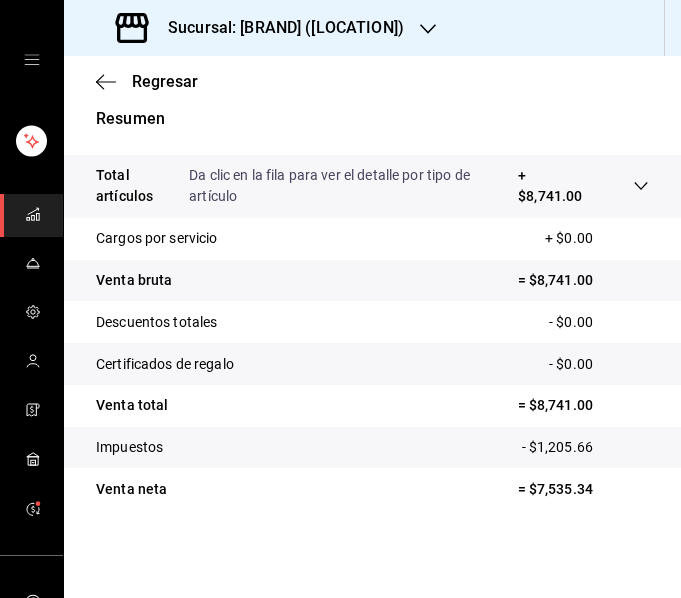 scroll, scrollTop: 0, scrollLeft: 0, axis: both 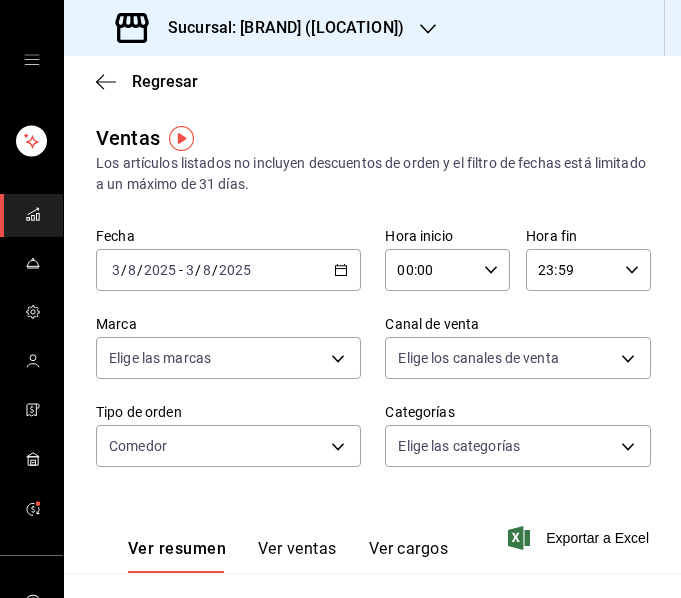 click on "2025-08-03 3 / 8 / 2025 - 2025-08-03 3 / 8 / 2025" at bounding box center [228, 270] 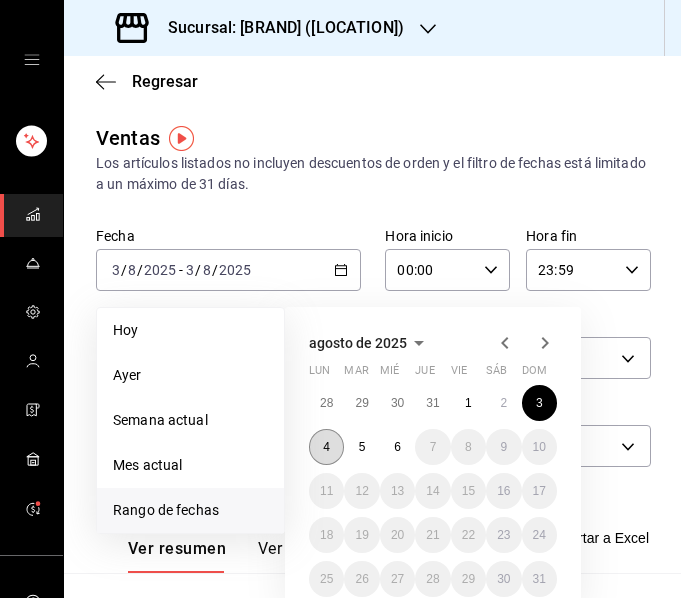 click on "4" at bounding box center [326, 447] 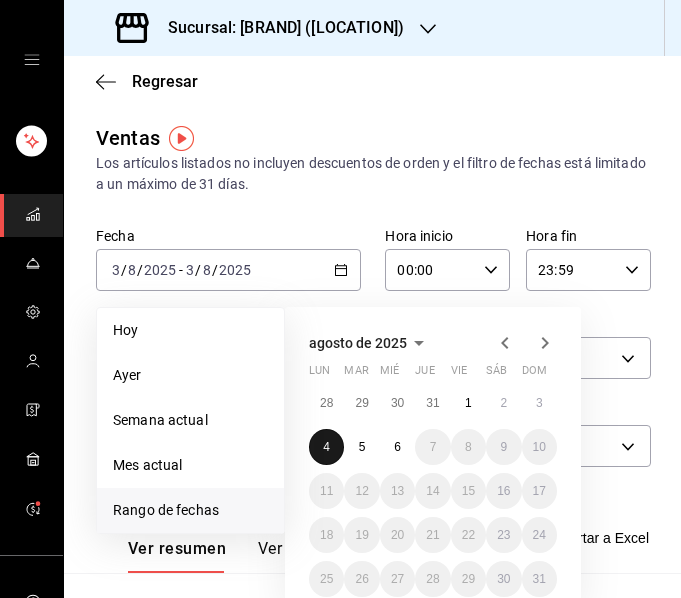 click on "4" at bounding box center (326, 447) 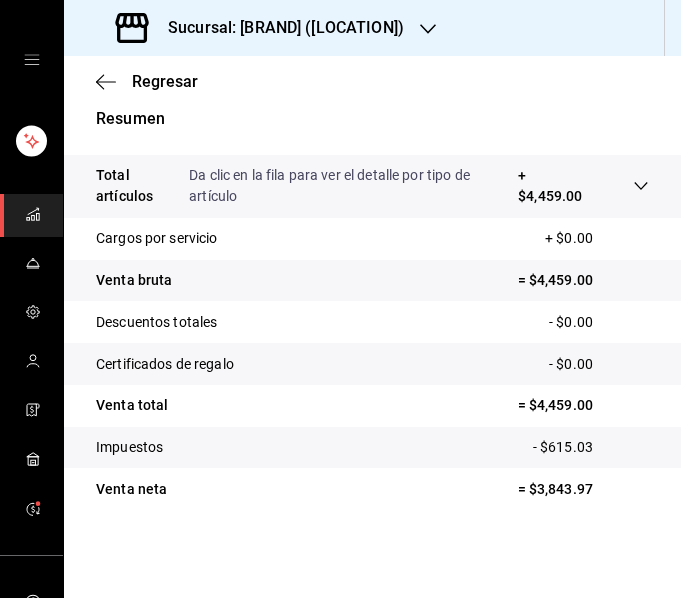 scroll, scrollTop: 0, scrollLeft: 0, axis: both 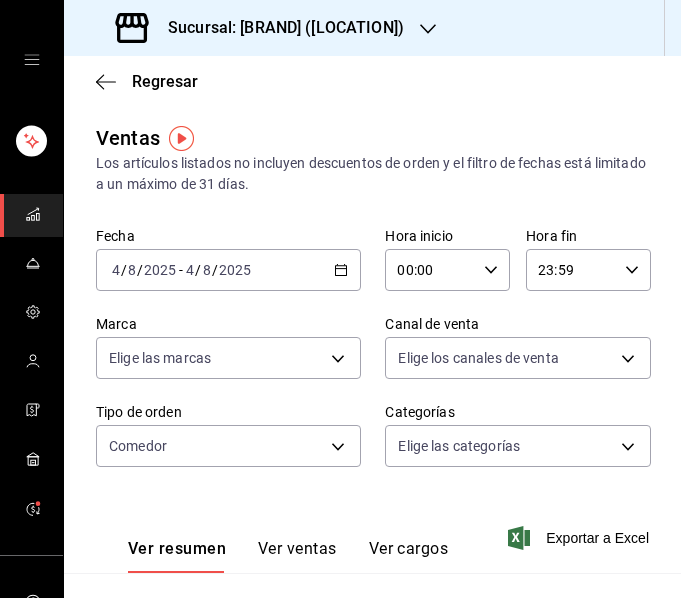 click on "2025-08-04 4 / 8 / 2025 - 2025-08-04 4 / 8 / 2025" at bounding box center (228, 270) 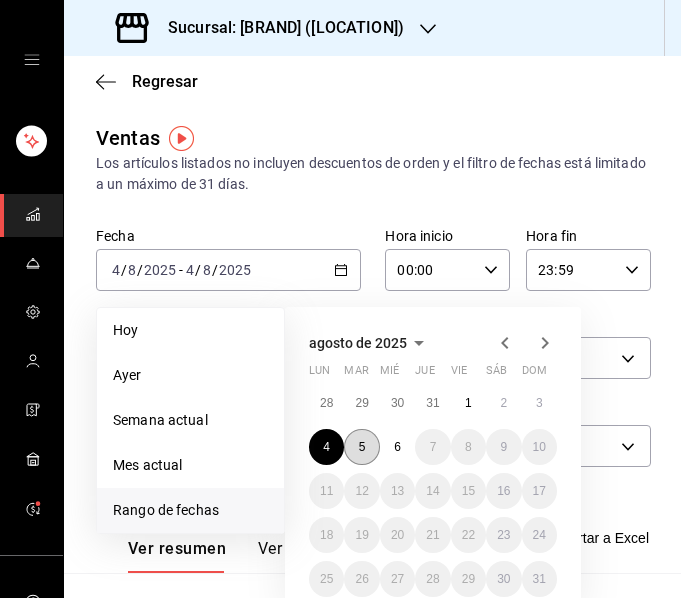 click on "5" at bounding box center (361, 447) 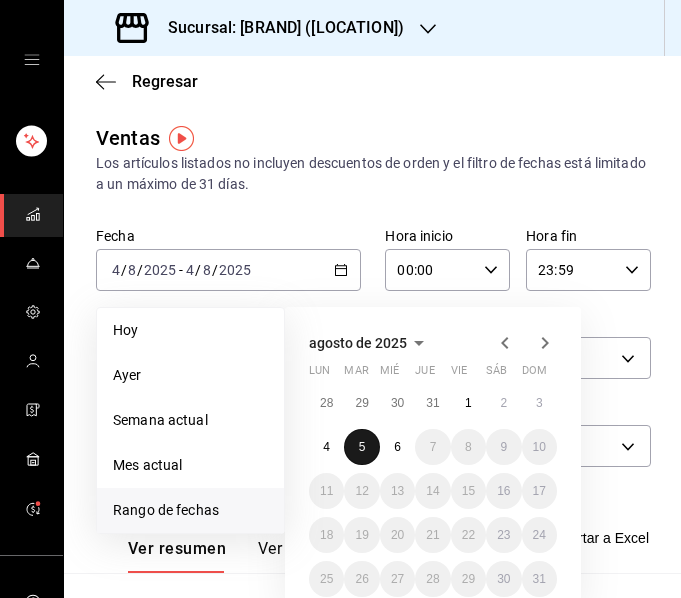 click on "5" at bounding box center (361, 447) 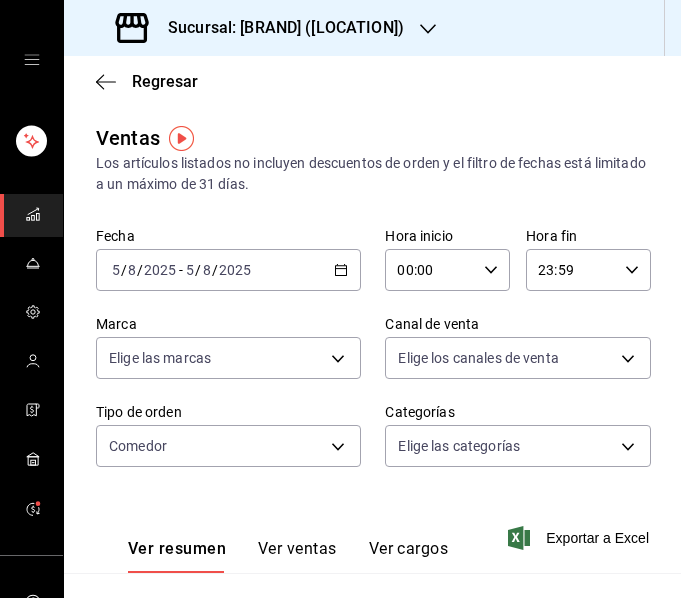 scroll, scrollTop: 490, scrollLeft: 0, axis: vertical 